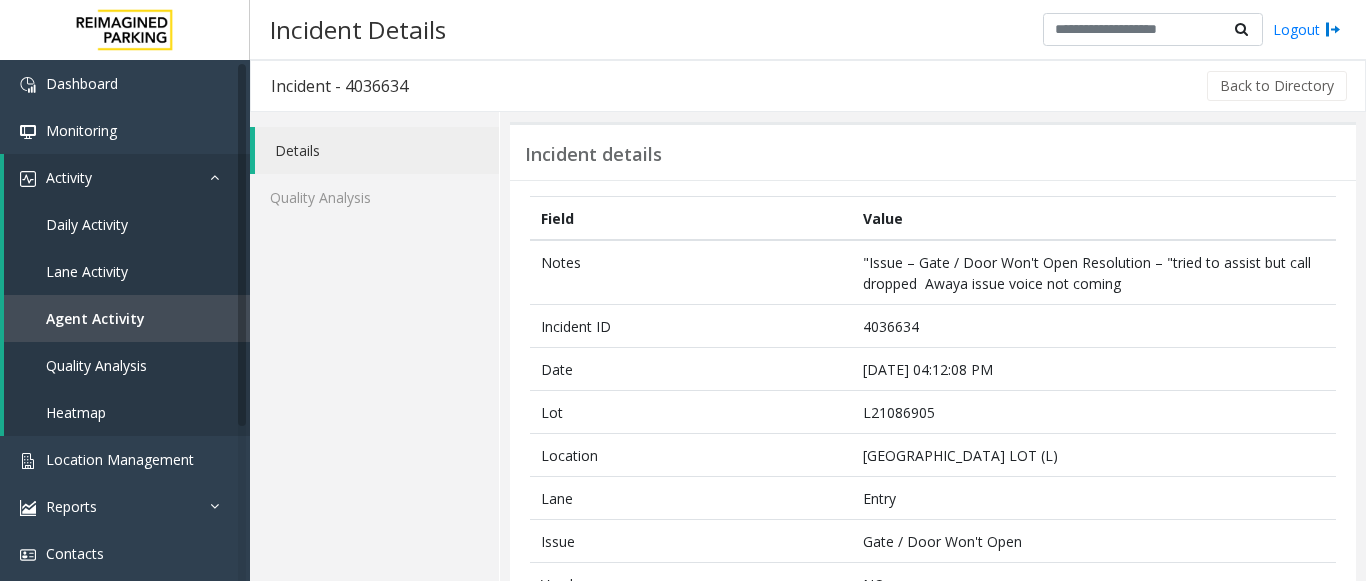 scroll, scrollTop: 0, scrollLeft: 0, axis: both 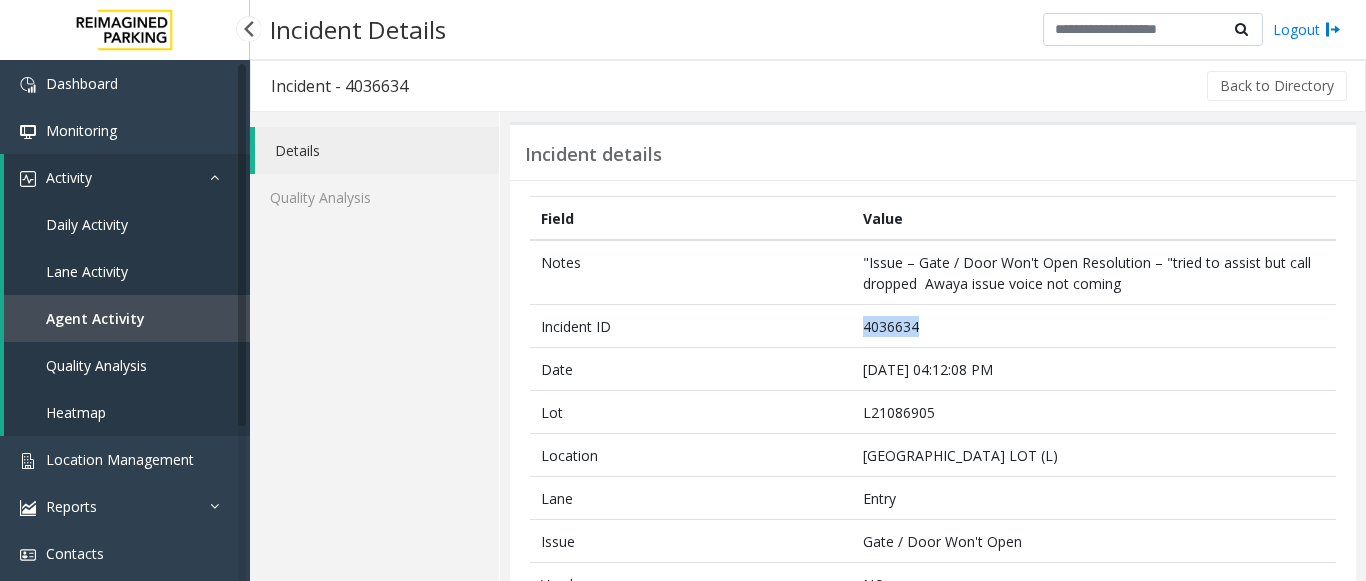 click on "Agent Activity" at bounding box center (95, 318) 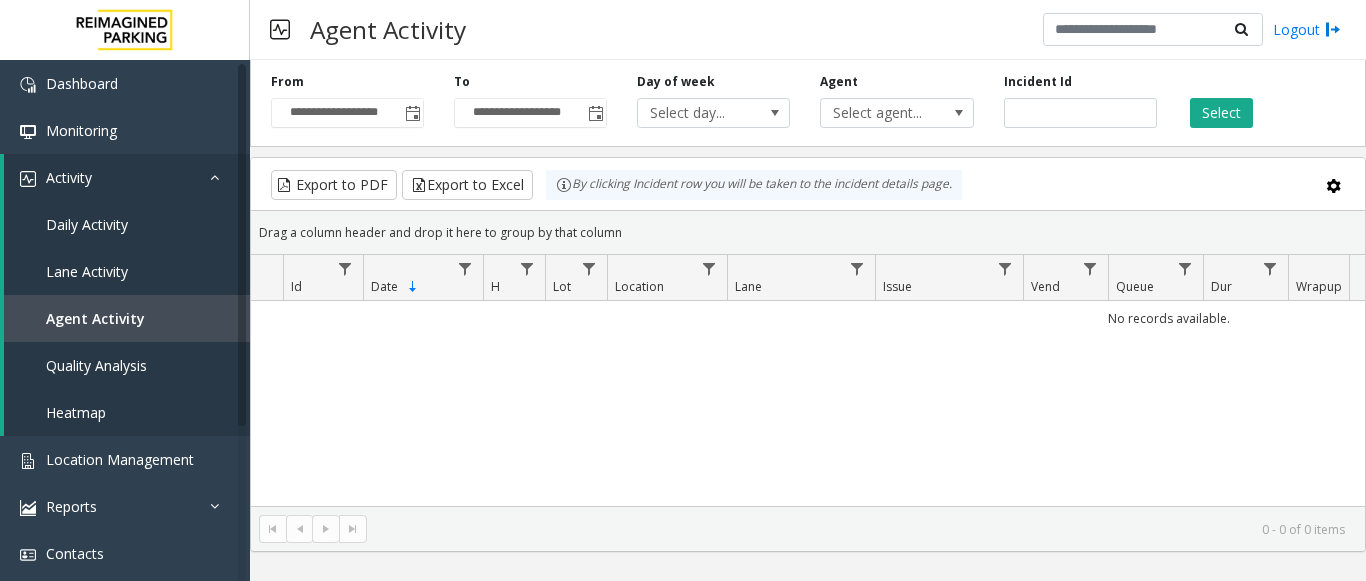 click on "**********" 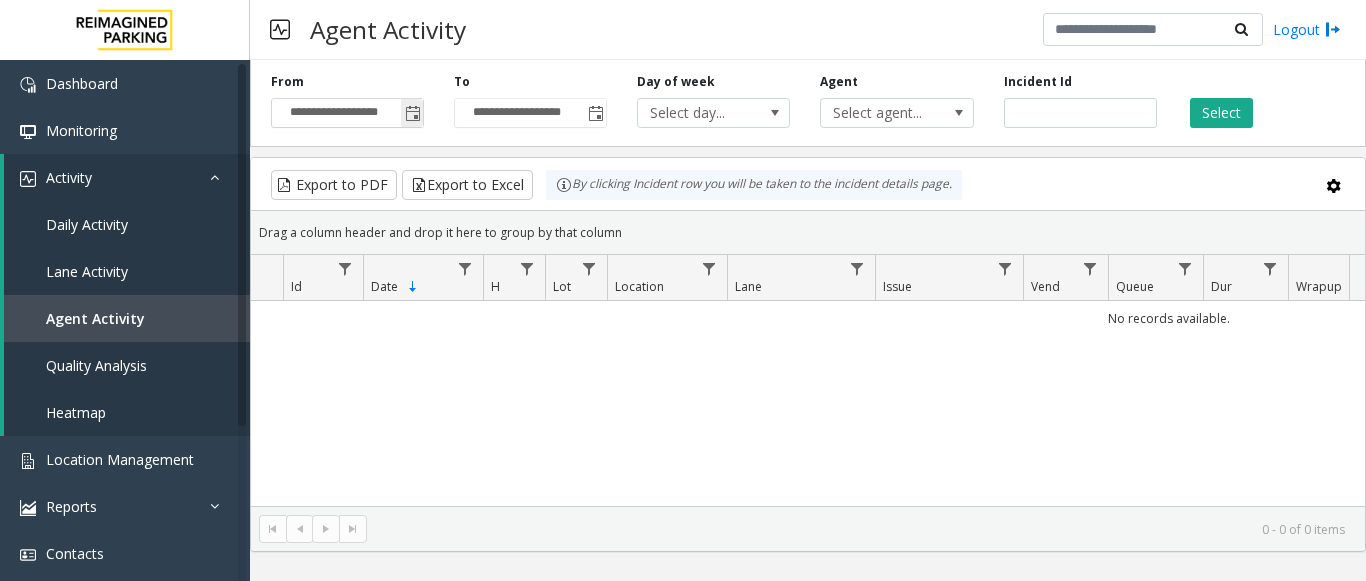 click 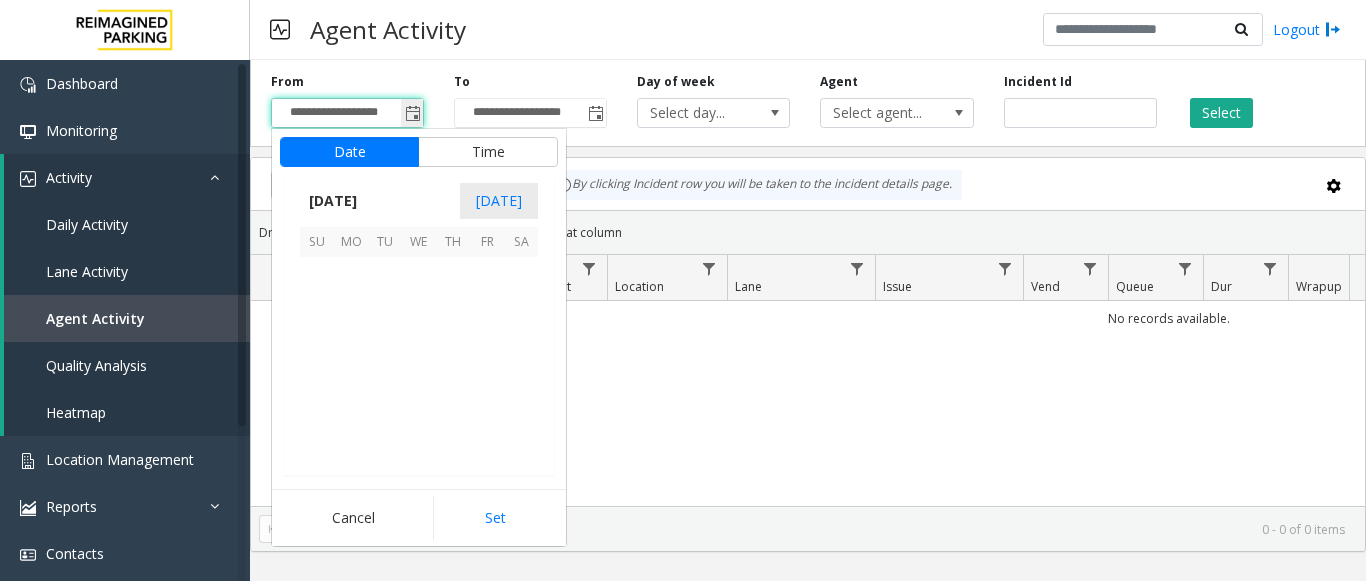 scroll, scrollTop: 358428, scrollLeft: 0, axis: vertical 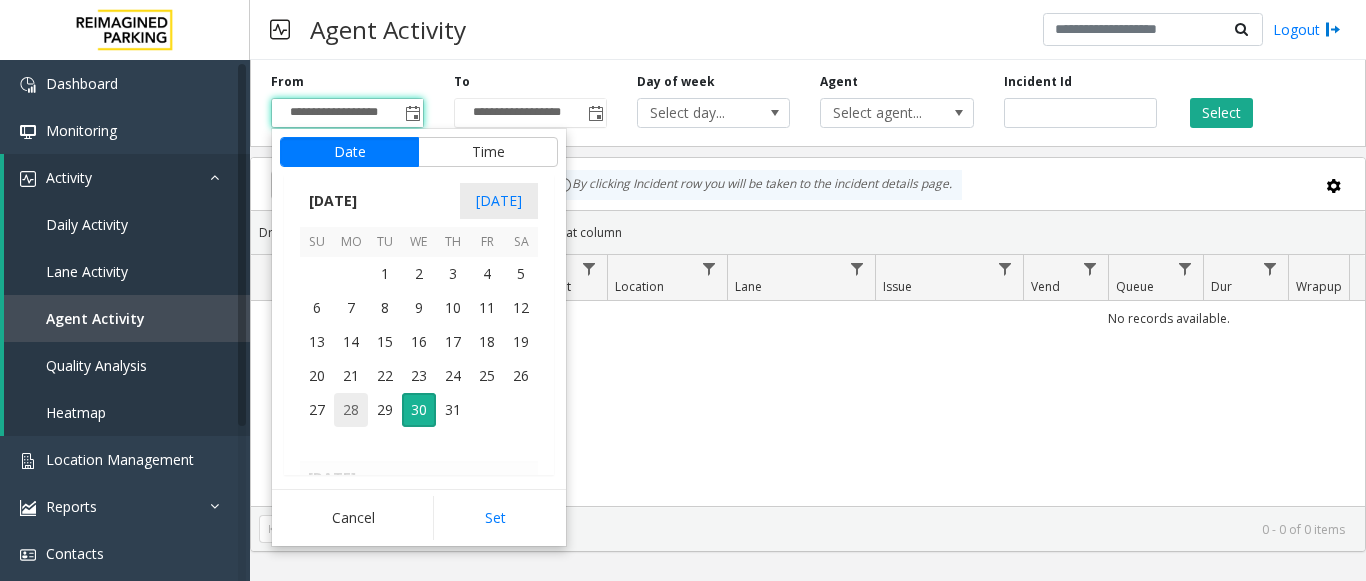 click on "28" at bounding box center [351, 410] 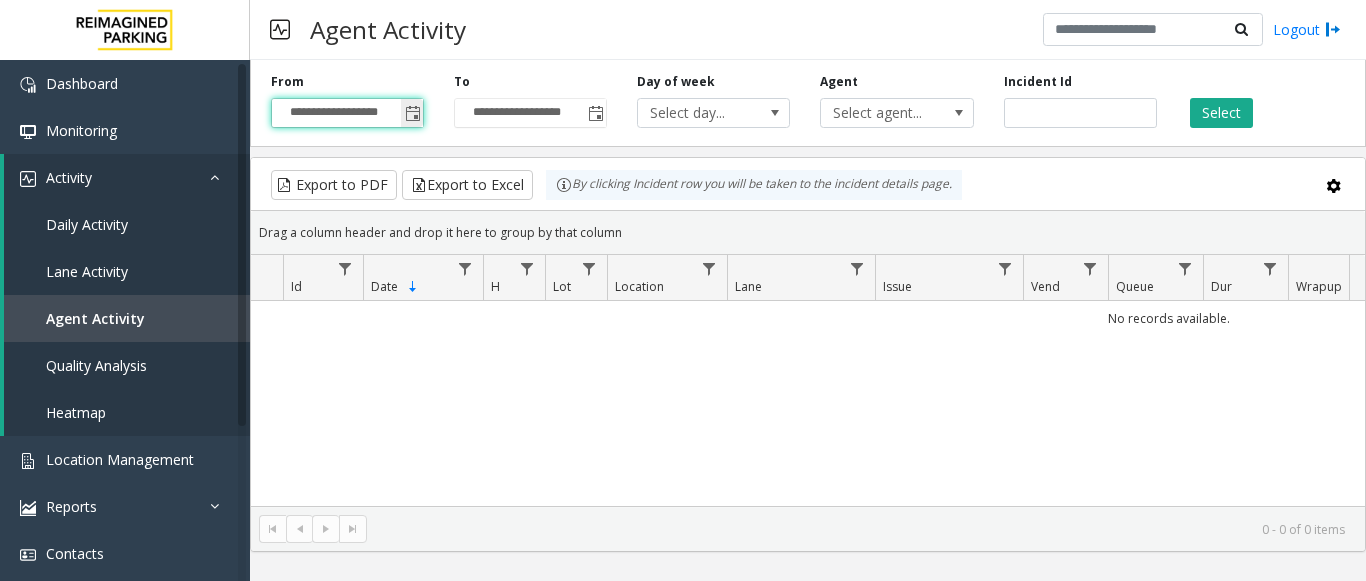 click 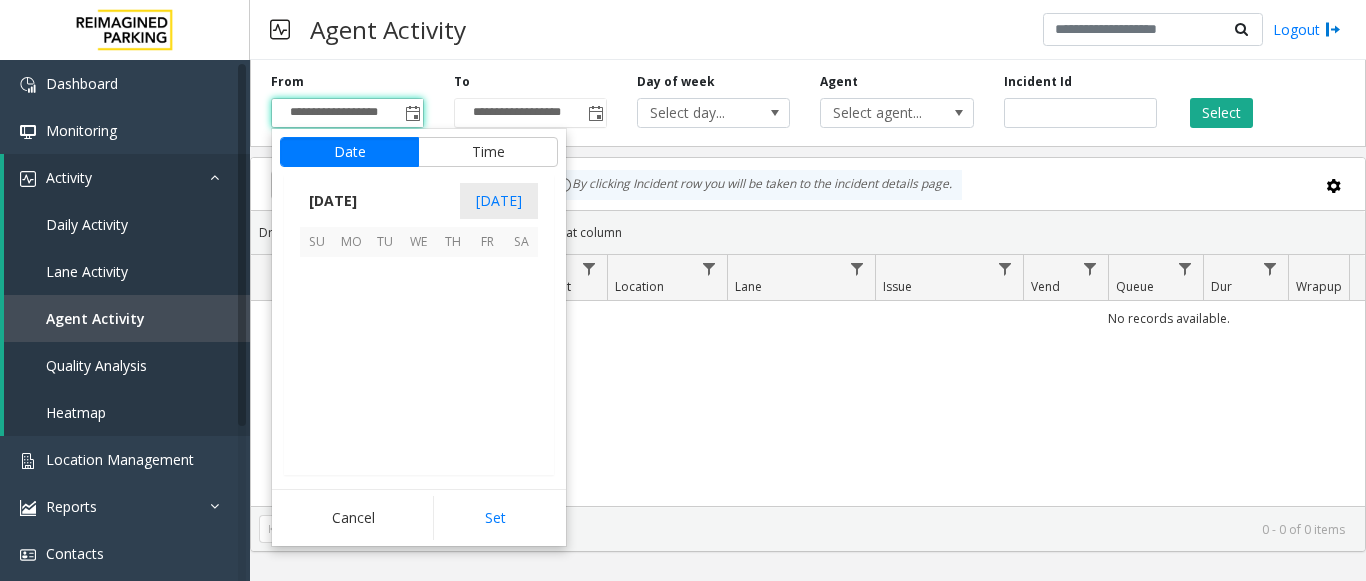 scroll, scrollTop: 358428, scrollLeft: 0, axis: vertical 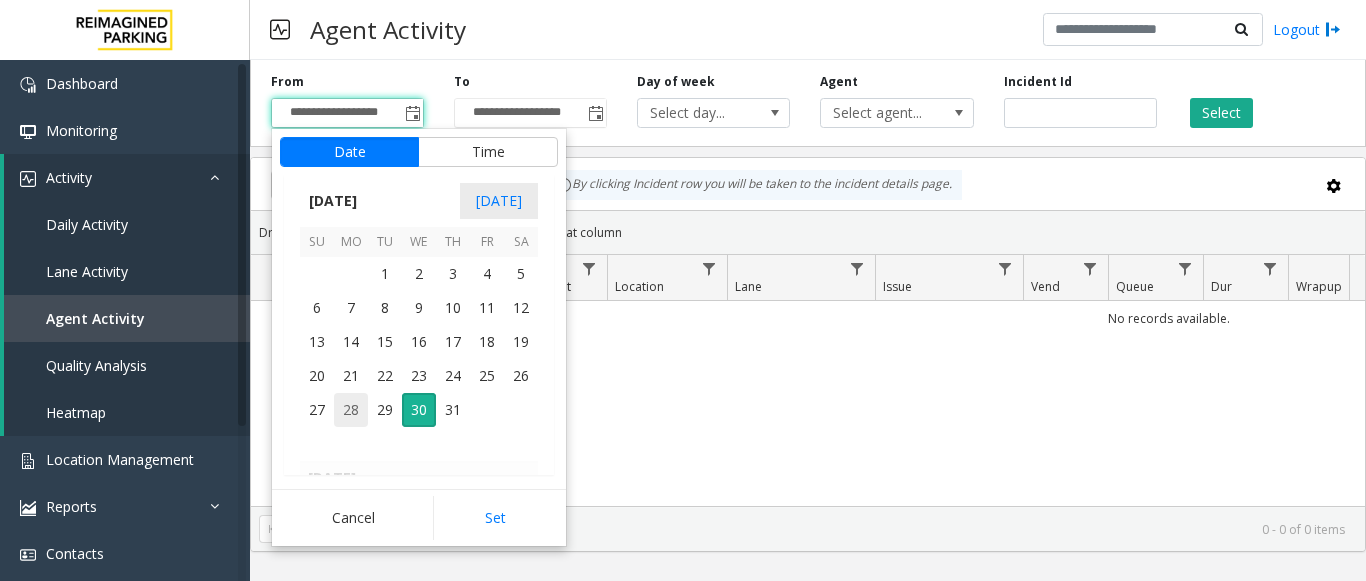 click on "28" at bounding box center [351, 410] 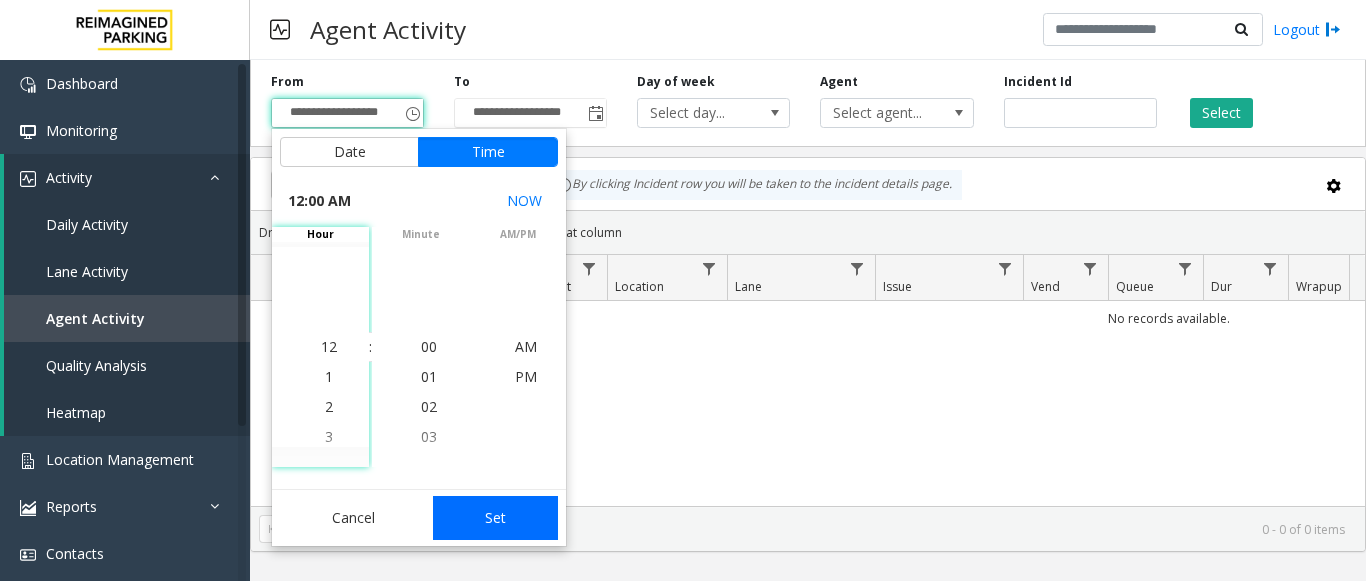 click on "Set" 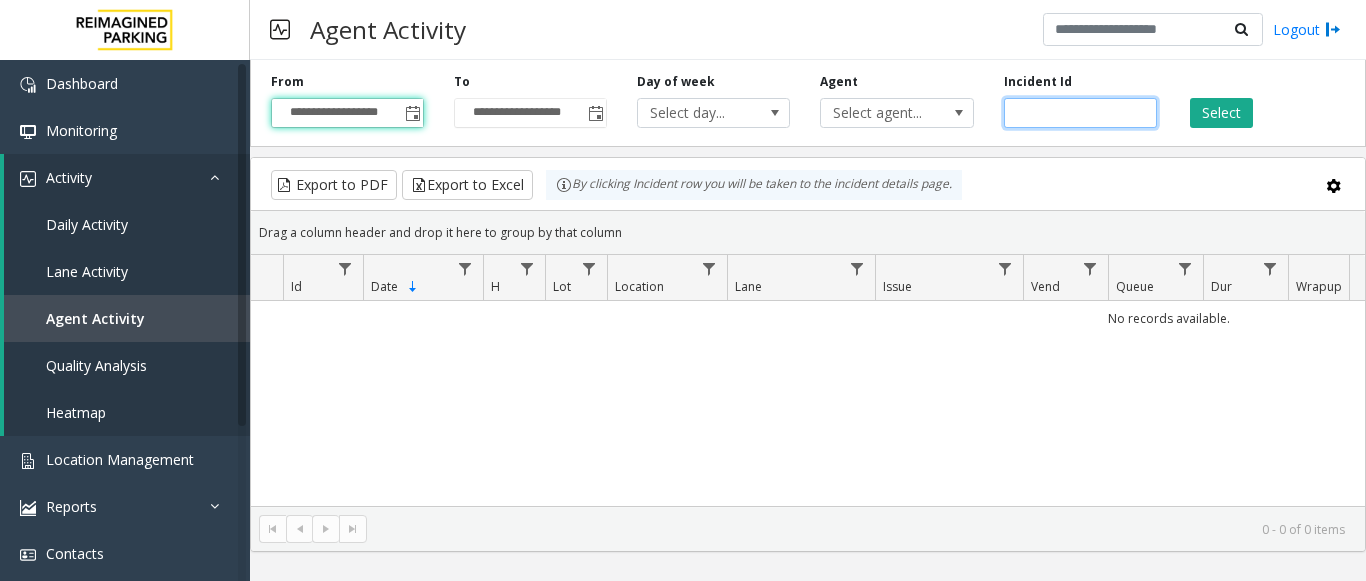 click 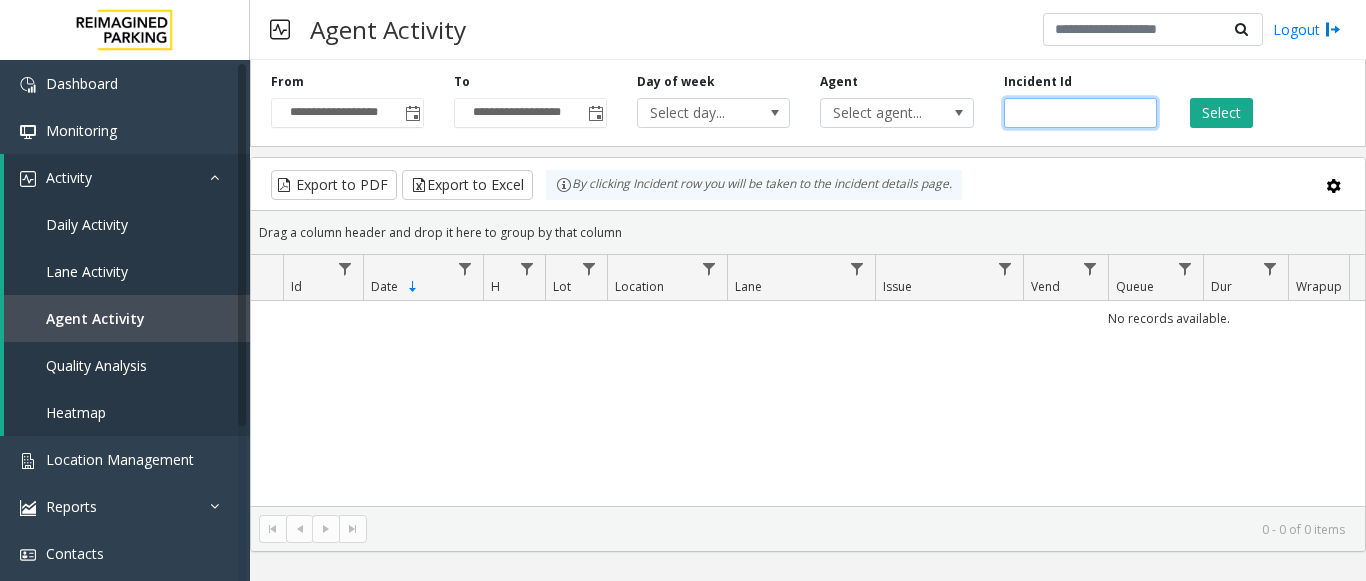 paste on "*******" 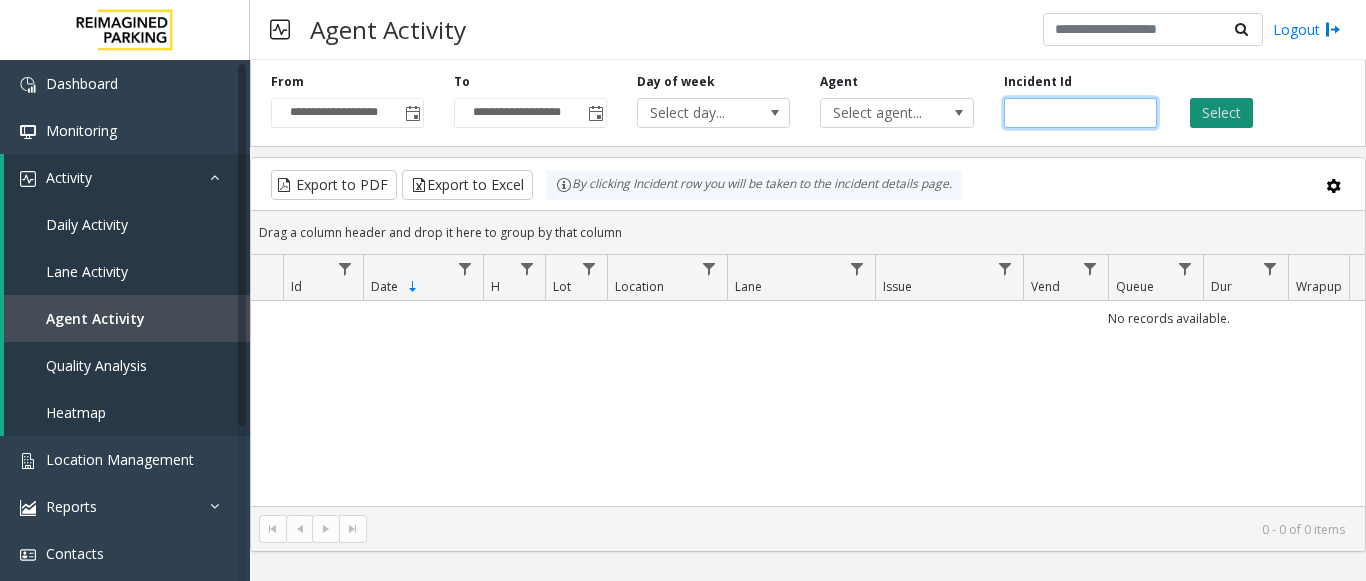 type on "*******" 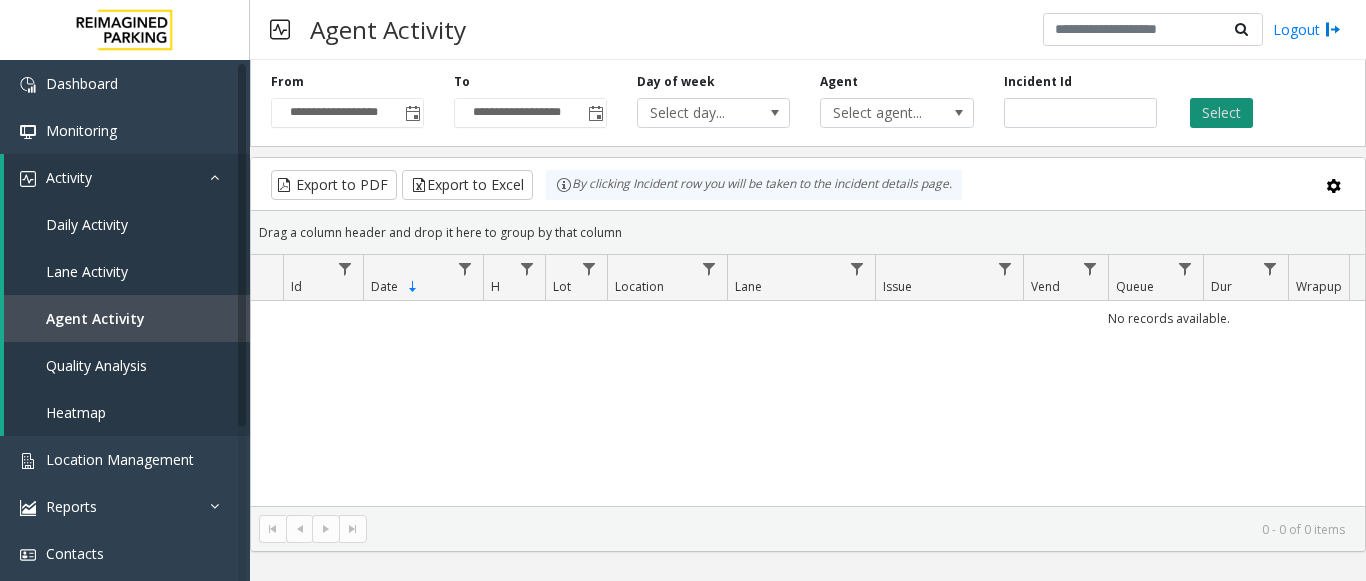 click on "Select" 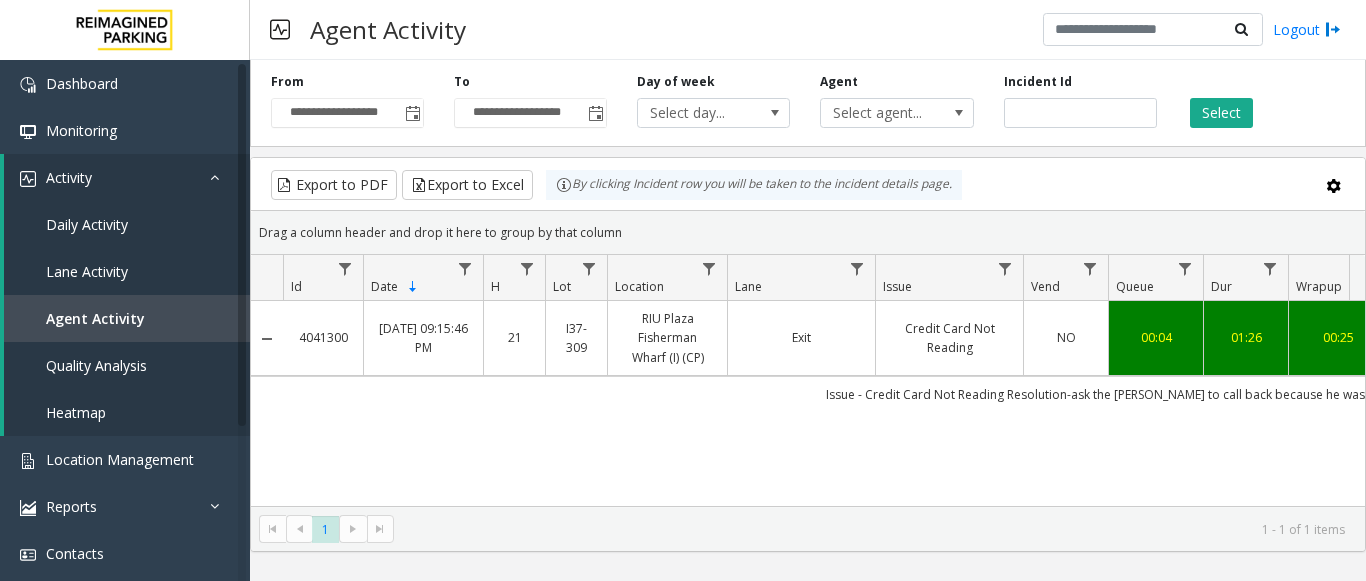 click on "4041300   [DATE] 09:15:46 PM
21   I37-[GEOGRAPHIC_DATA] (I) (CP)   Exit   Credit Card Not Reading   NO   00:04   01:26   00:25   01:55   [PERSON_NAME]   na   genesys   NO   Issue -
Credit Card Not Reading
Resolution-ask the [PERSON_NAME] to call back because he was not able to hear; Customer : na" 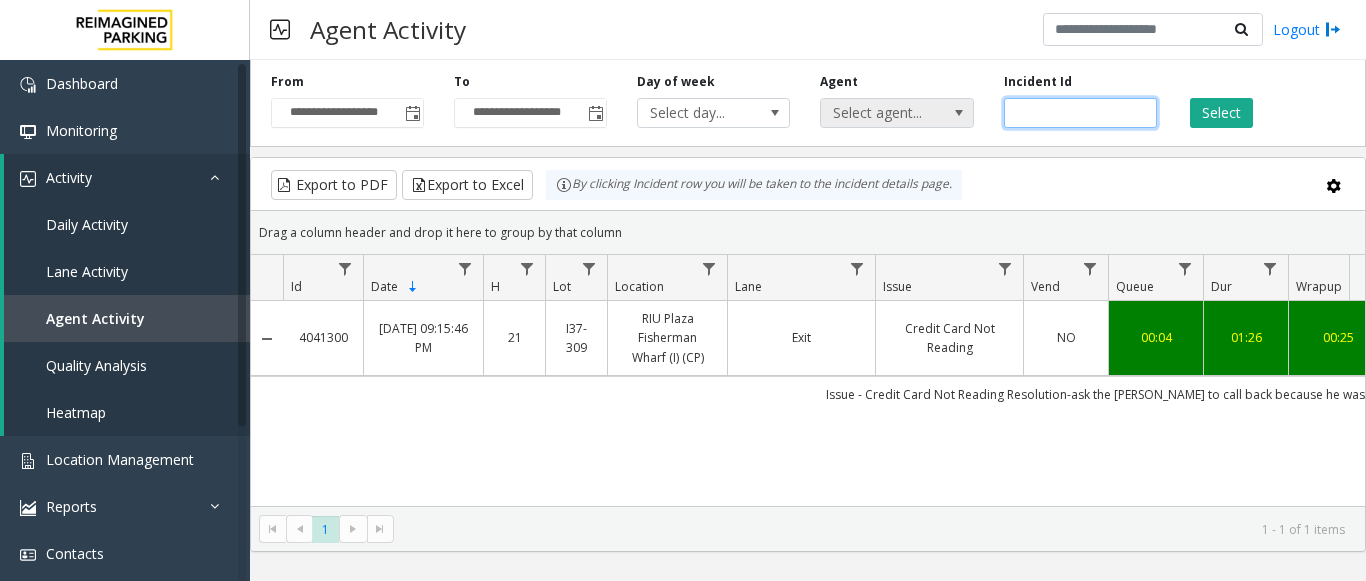 drag, startPoint x: 1087, startPoint y: 110, endPoint x: 955, endPoint y: 121, distance: 132.45753 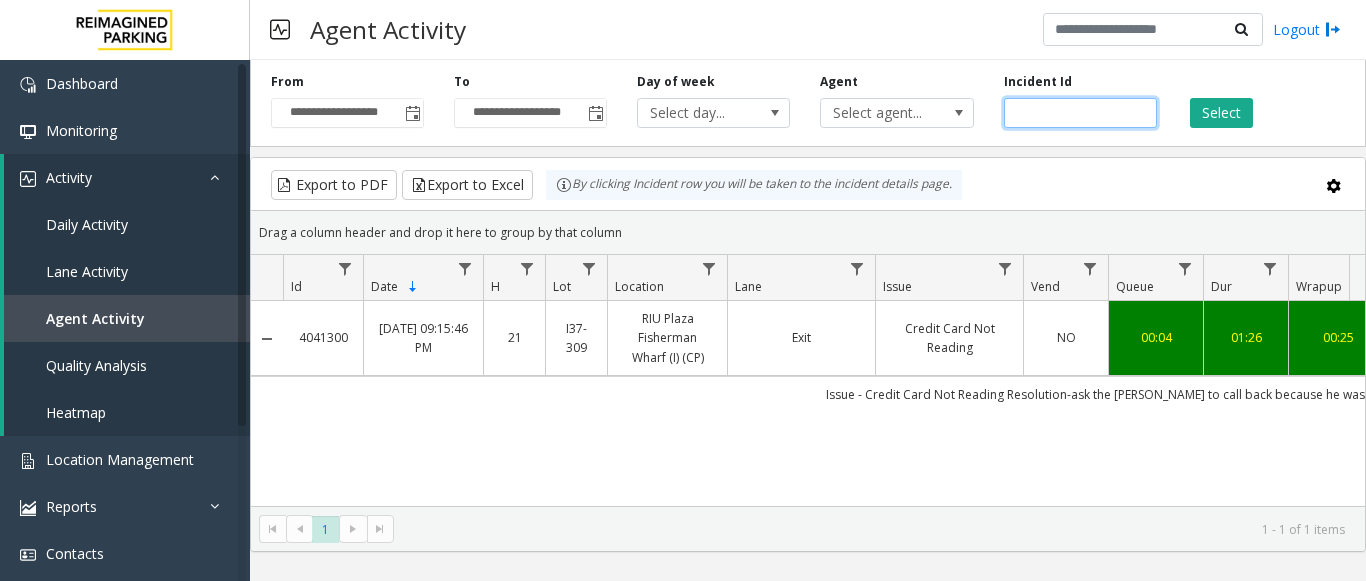 click 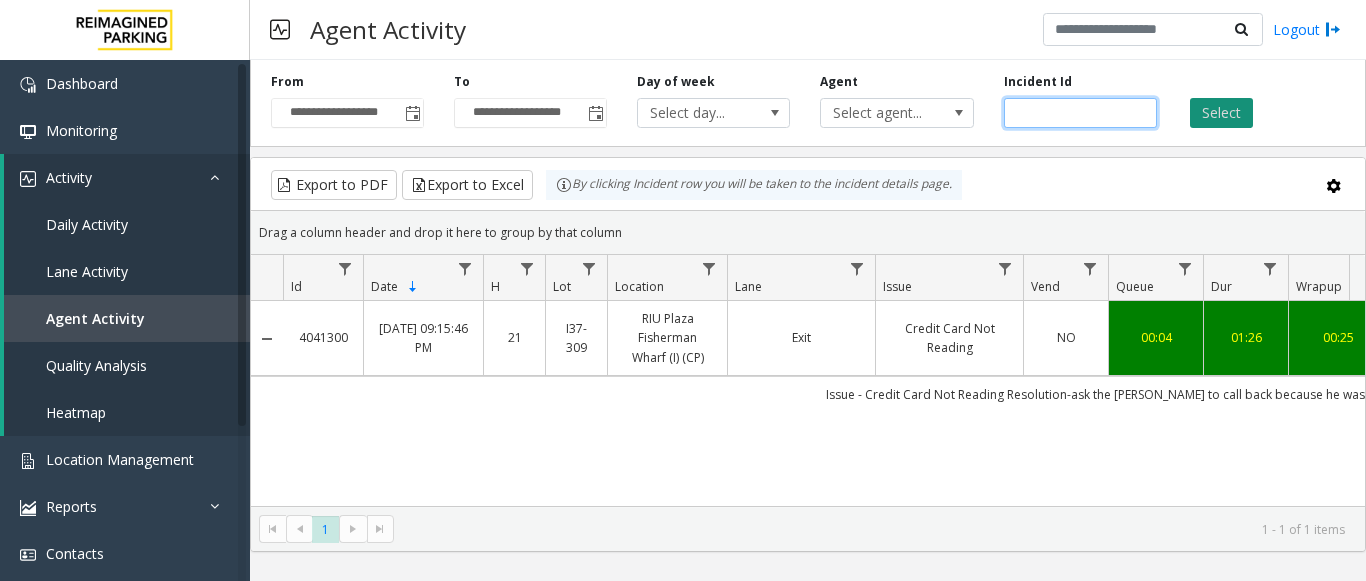 type on "*******" 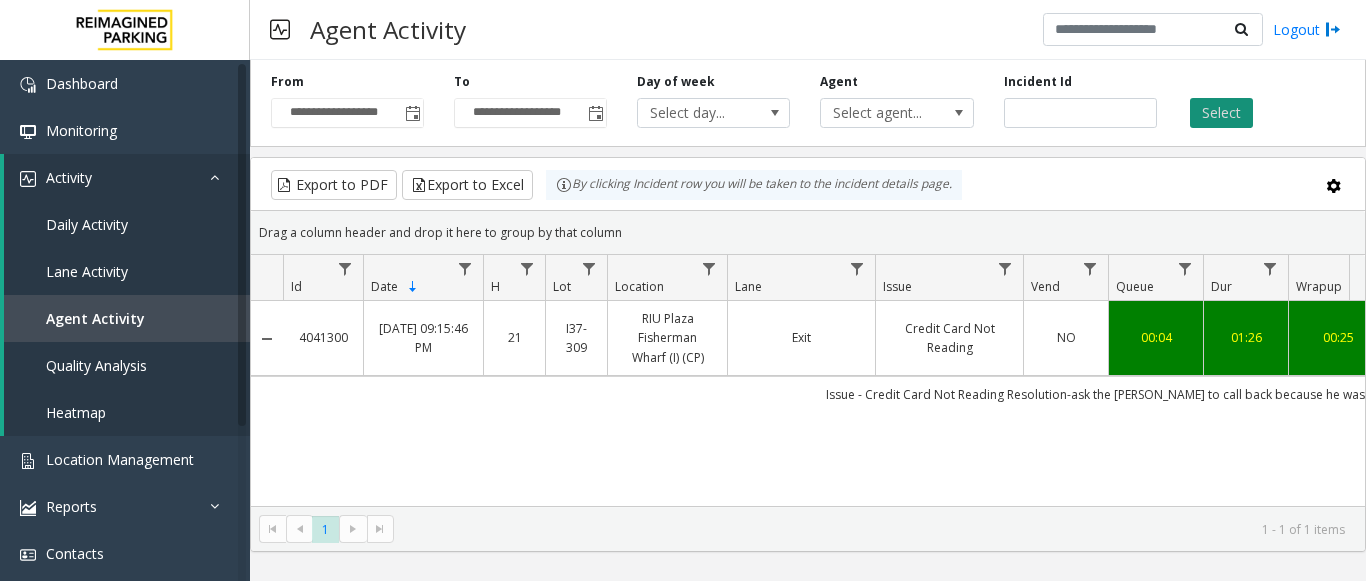click on "Select" 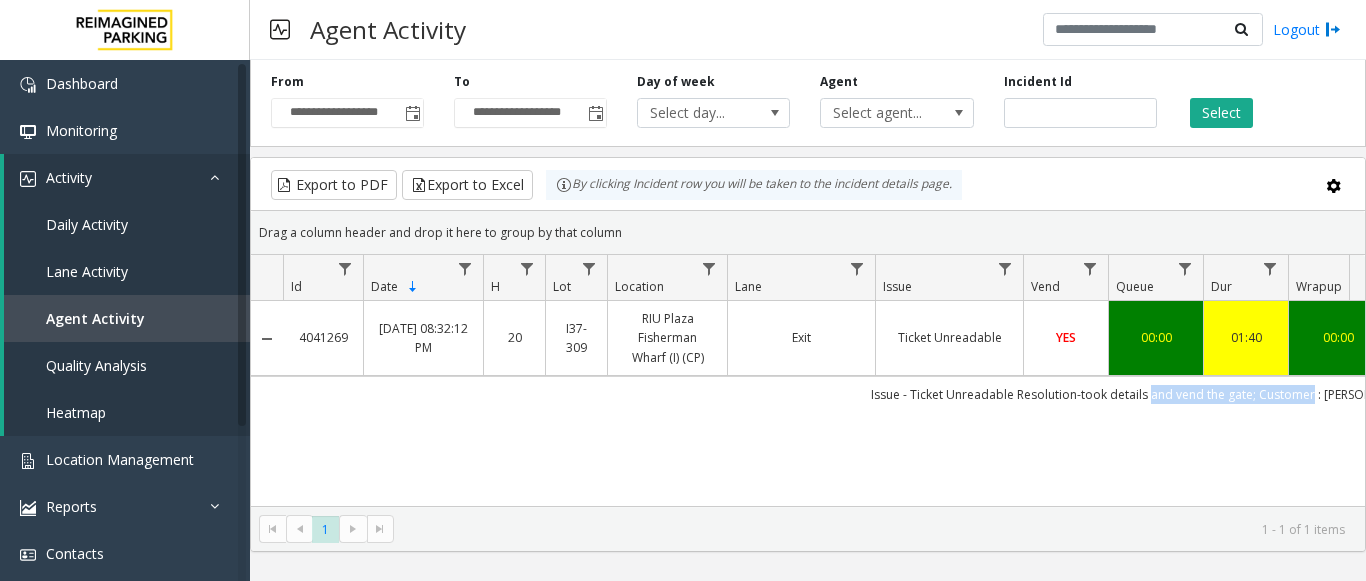 scroll, scrollTop: 0, scrollLeft: 77, axis: horizontal 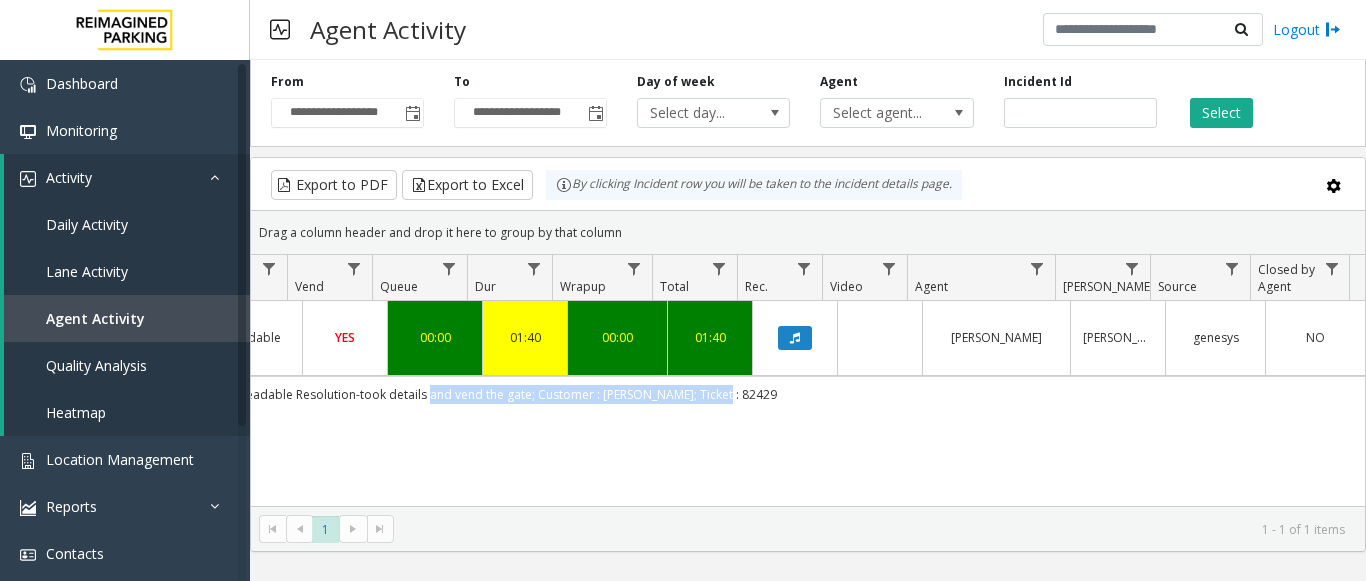 drag, startPoint x: 1182, startPoint y: 389, endPoint x: 1380, endPoint y: 392, distance: 198.02272 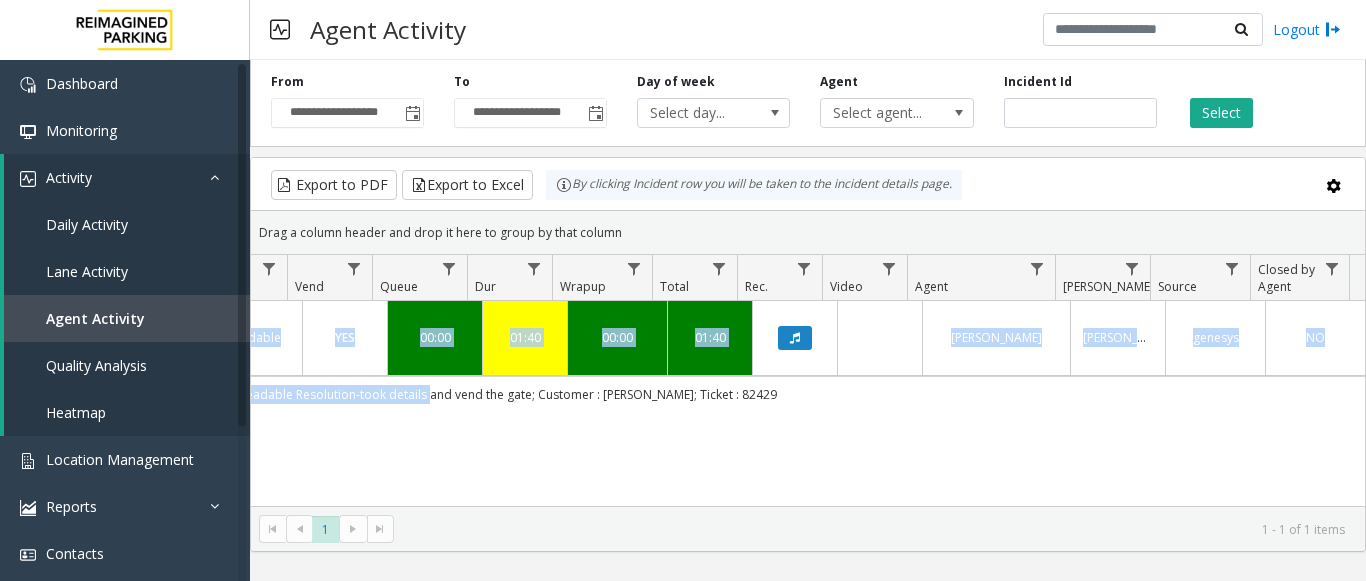 click on "4041269   [DATE] 08:32:12 PM
20   I37-[GEOGRAPHIC_DATA] (I) (CP)   Exit   Ticket Unreadable   YES   00:00   01:40   00:00   01:40   [PERSON_NAME]   genesys   NO   Issue -
Ticket Unreadable
Resolution-took details and vend the gate; Customer : [PERSON_NAME]; Ticket : 82429" 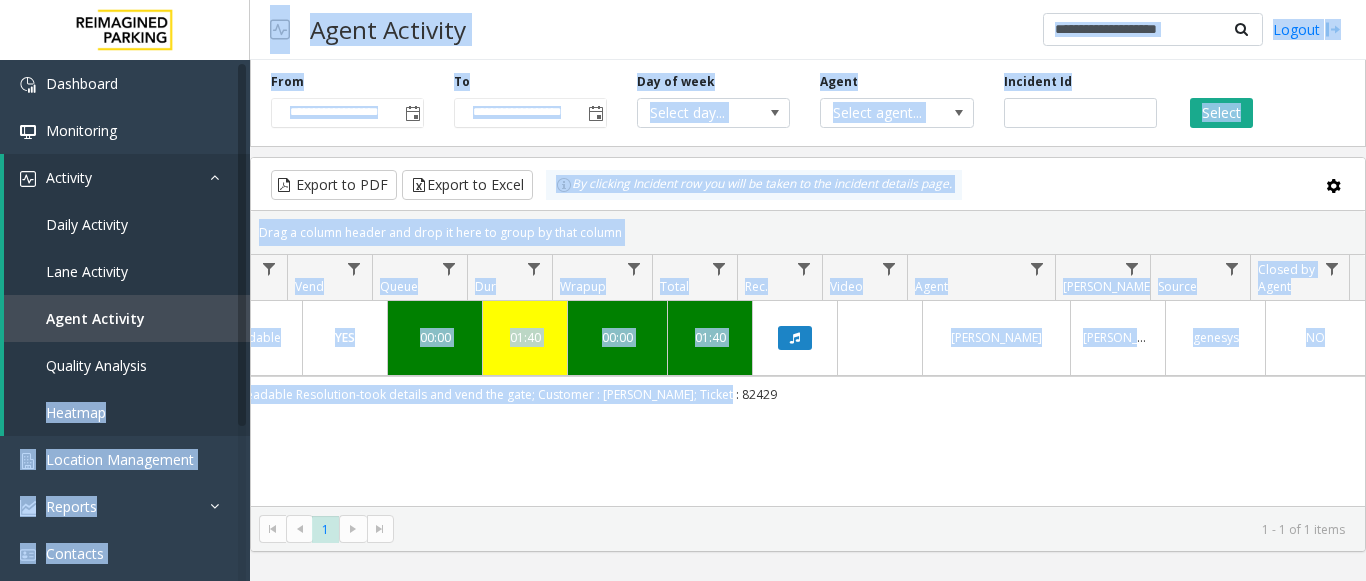 scroll, scrollTop: 0, scrollLeft: 516, axis: horizontal 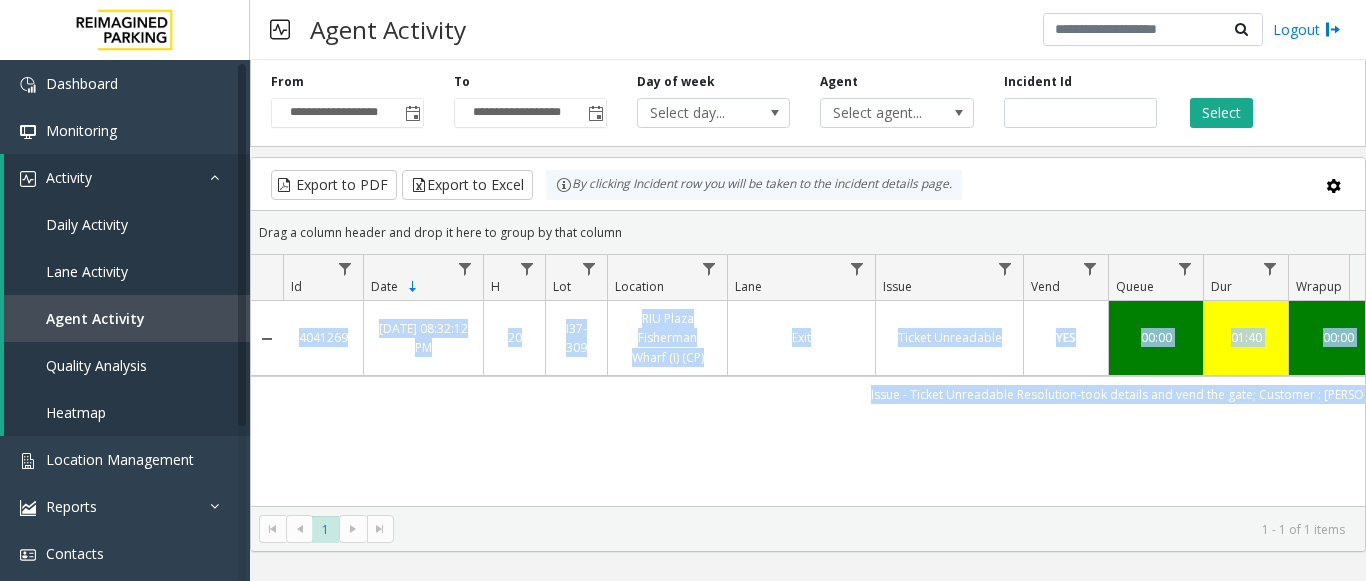 drag, startPoint x: 776, startPoint y: 395, endPoint x: 639, endPoint y: 434, distance: 142.44298 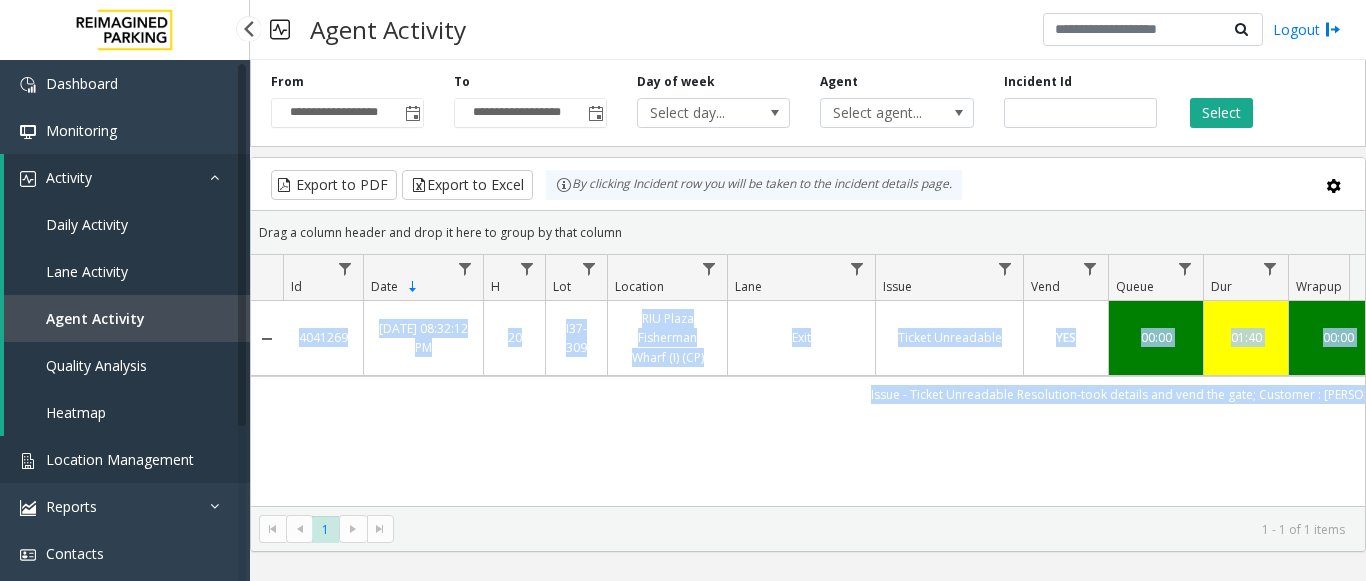 click on "Location Management" at bounding box center [120, 459] 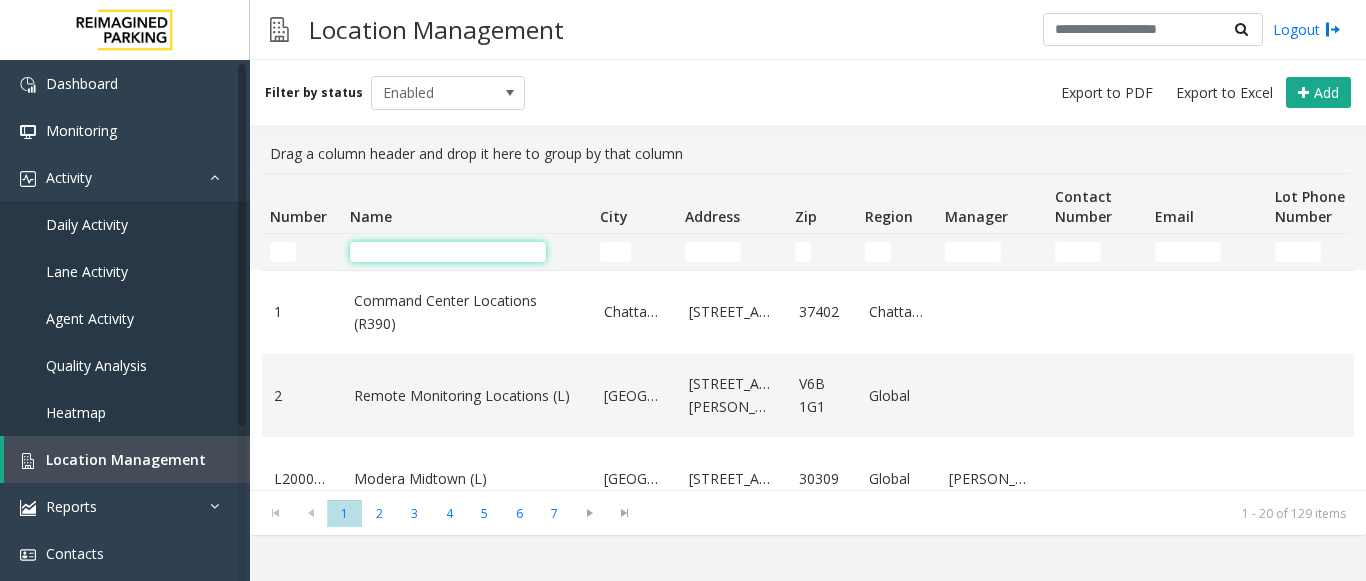 click 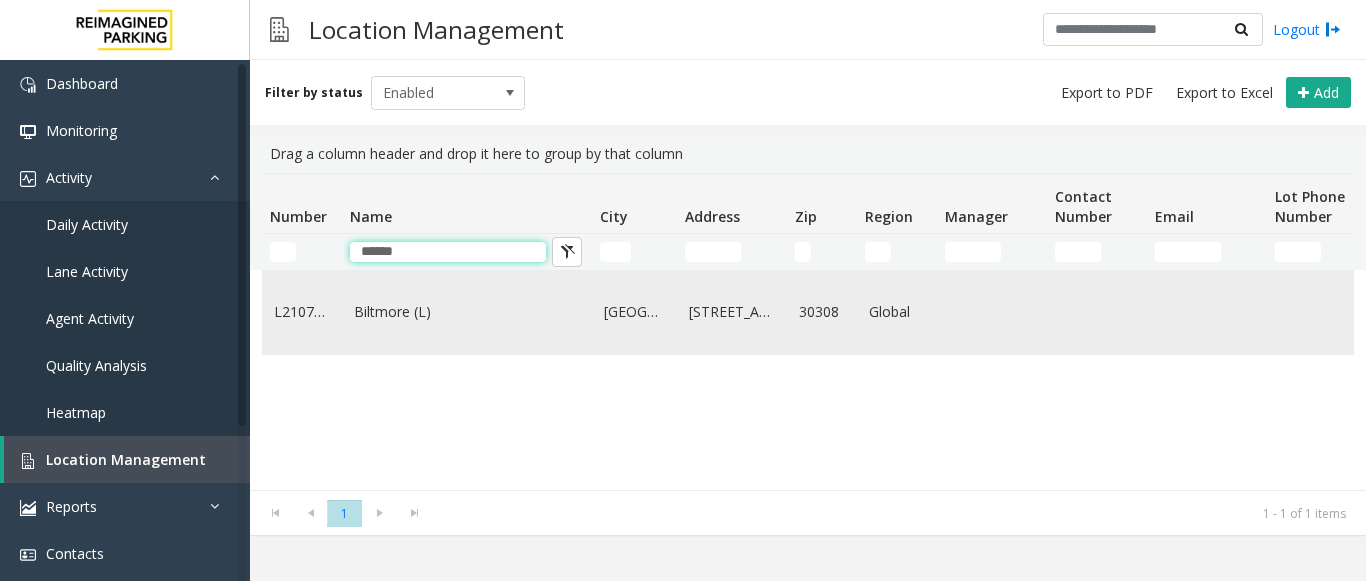 type on "******" 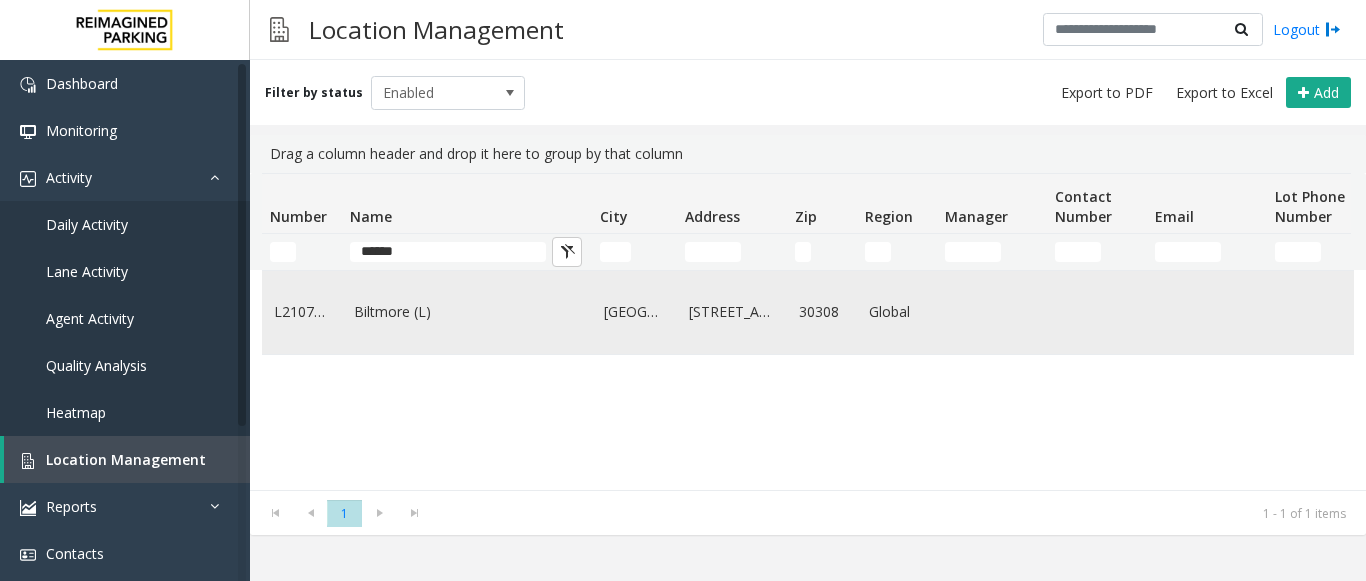 click on "Biltmore (L)" 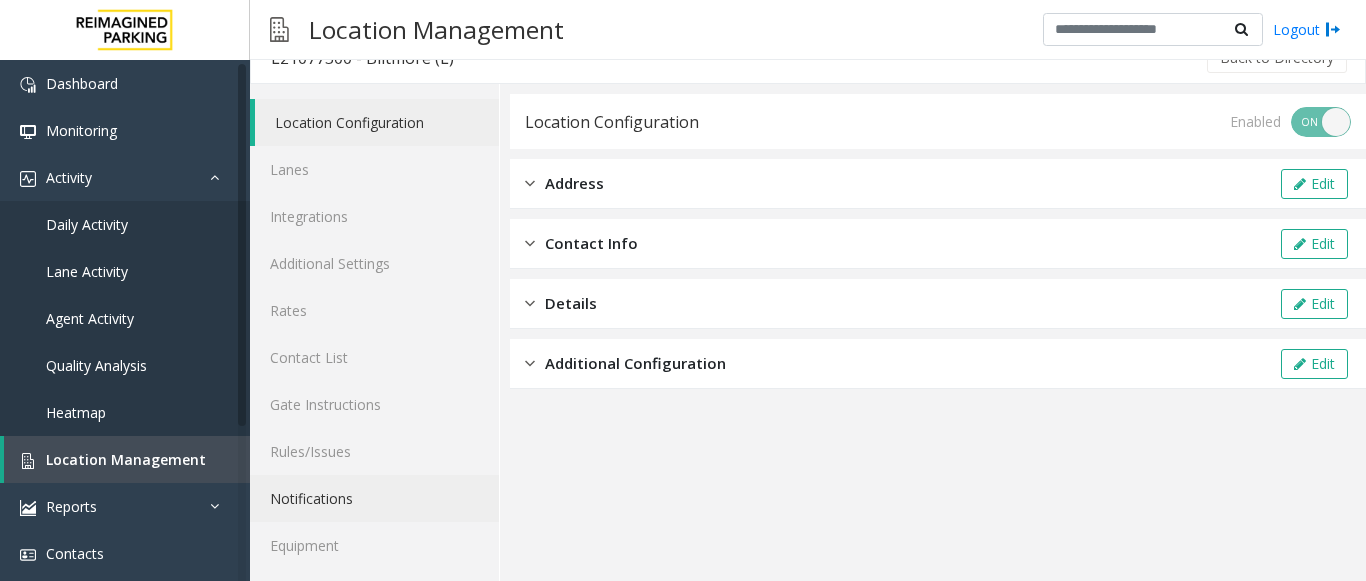 scroll, scrollTop: 78, scrollLeft: 0, axis: vertical 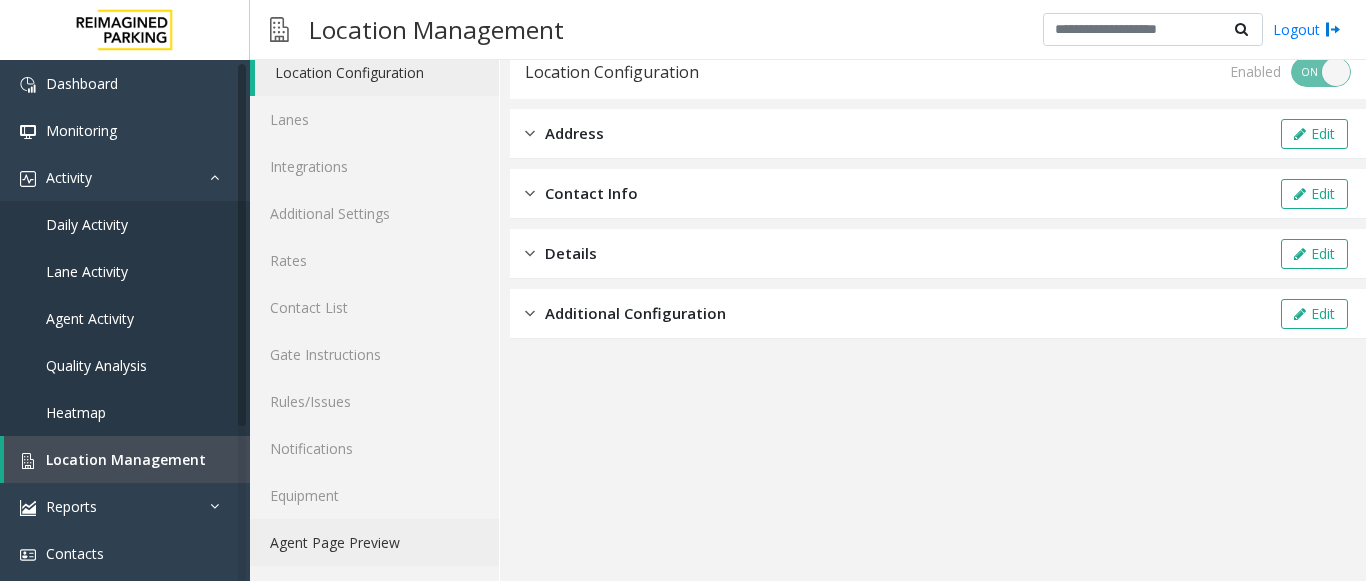 click on "Agent Page Preview" 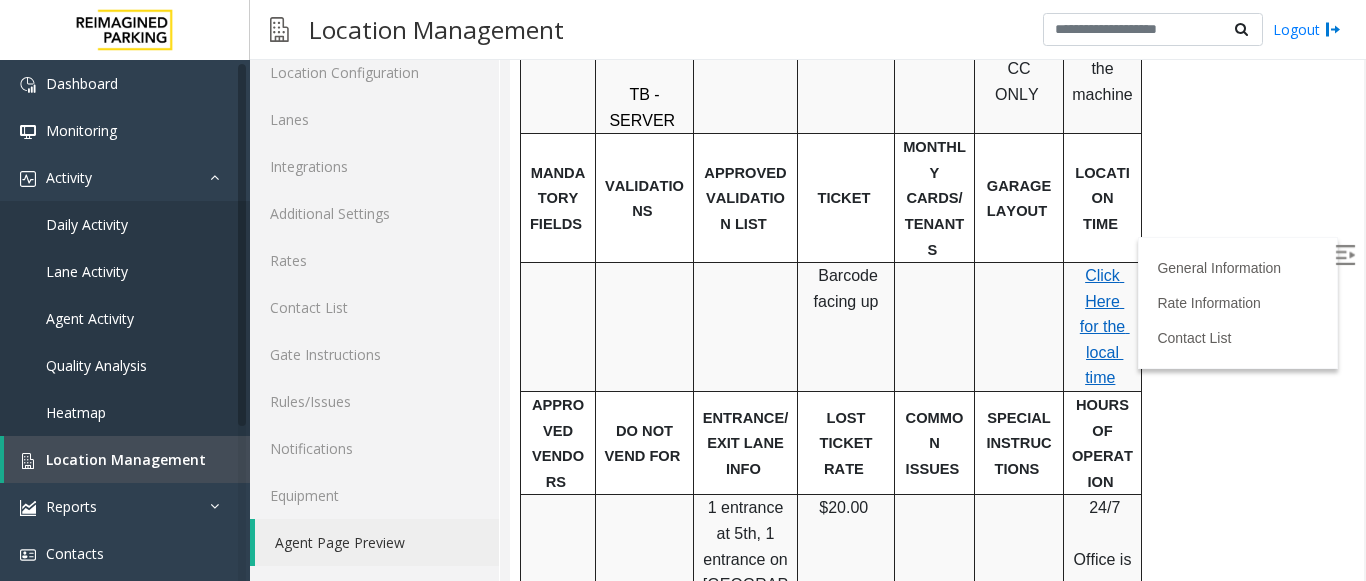 scroll, scrollTop: 500, scrollLeft: 0, axis: vertical 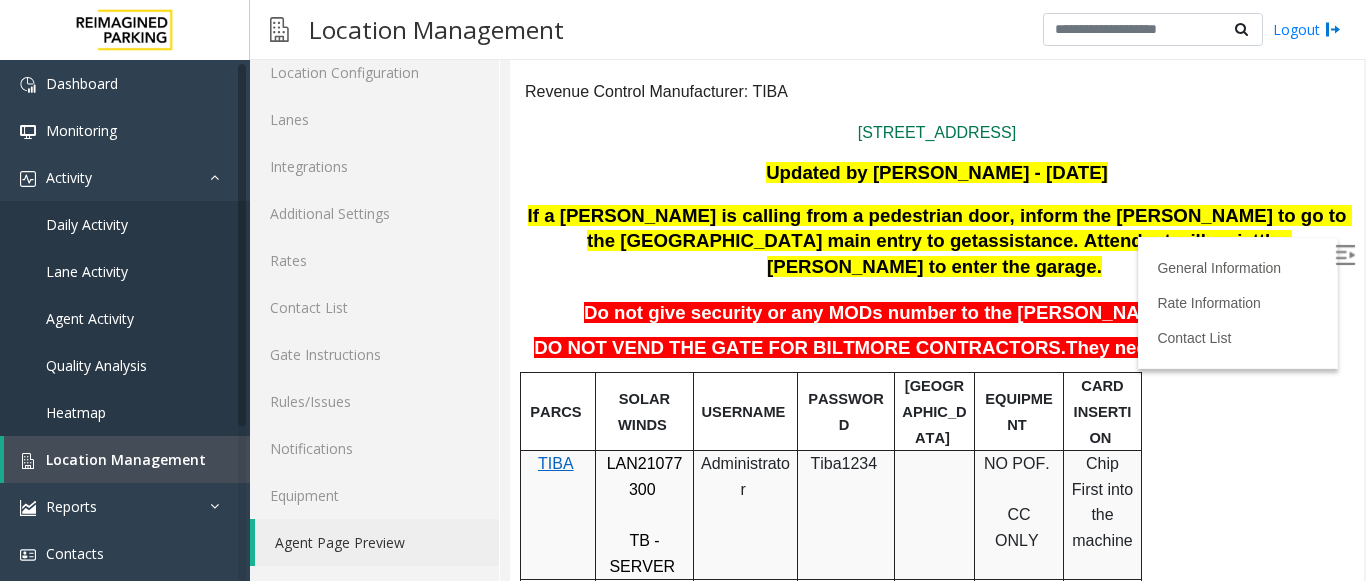 click at bounding box center (1347, 258) 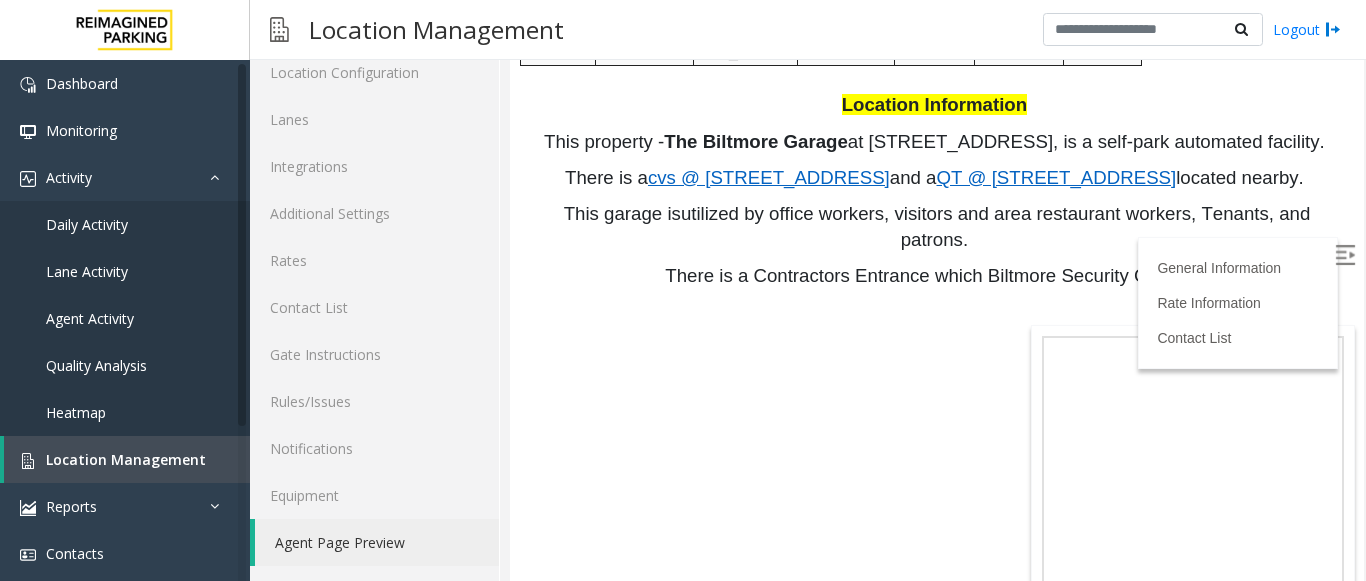 scroll, scrollTop: 1400, scrollLeft: 0, axis: vertical 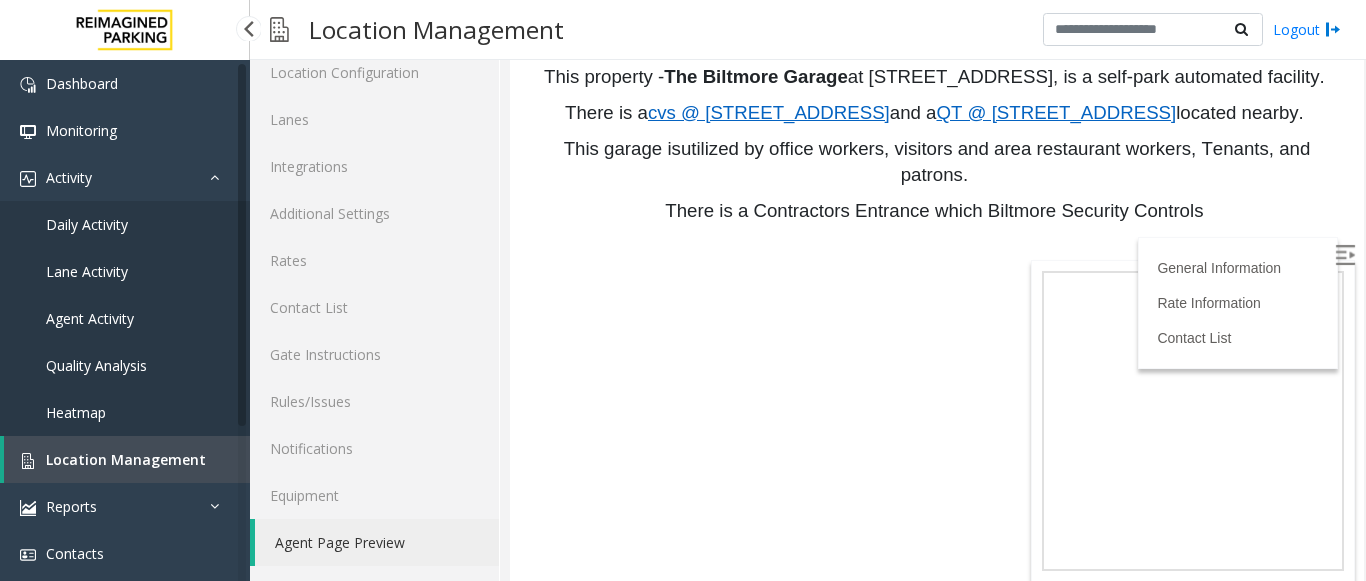click on "Agent Activity" at bounding box center [90, 318] 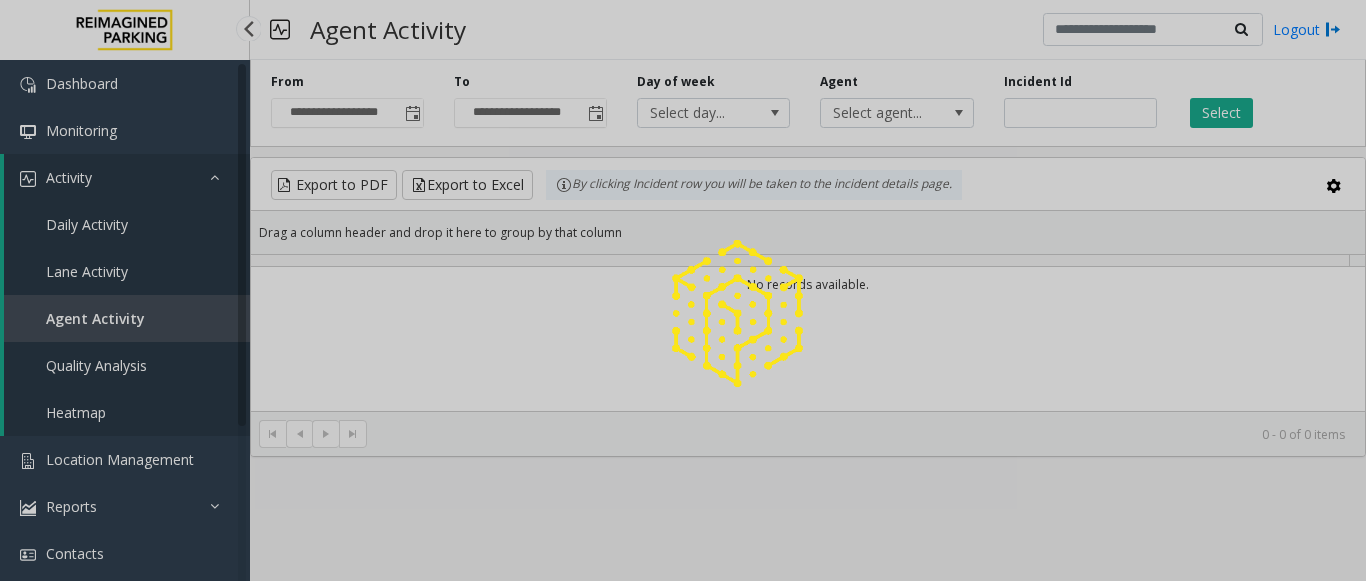 scroll, scrollTop: 0, scrollLeft: 0, axis: both 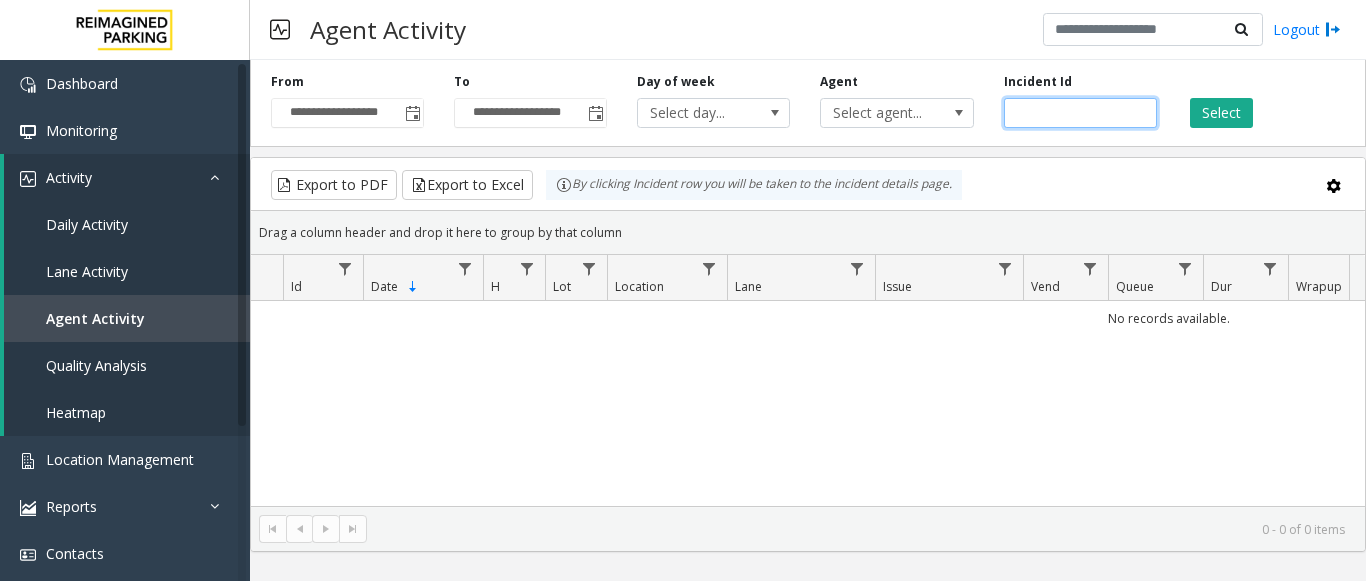 click 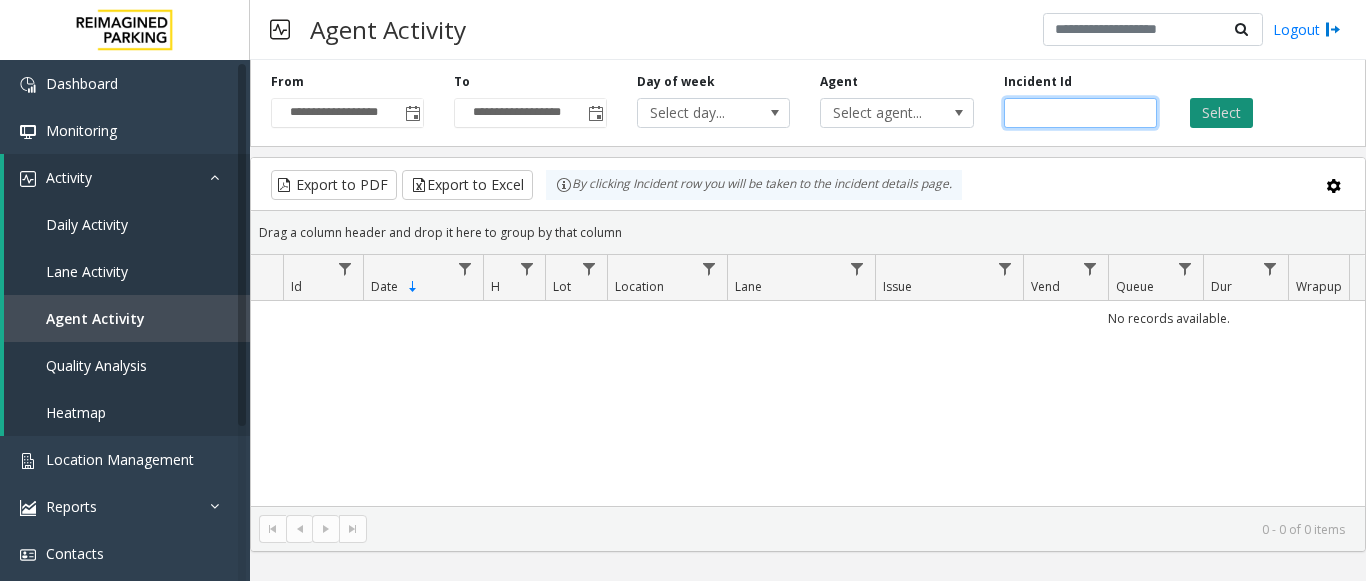 type on "*******" 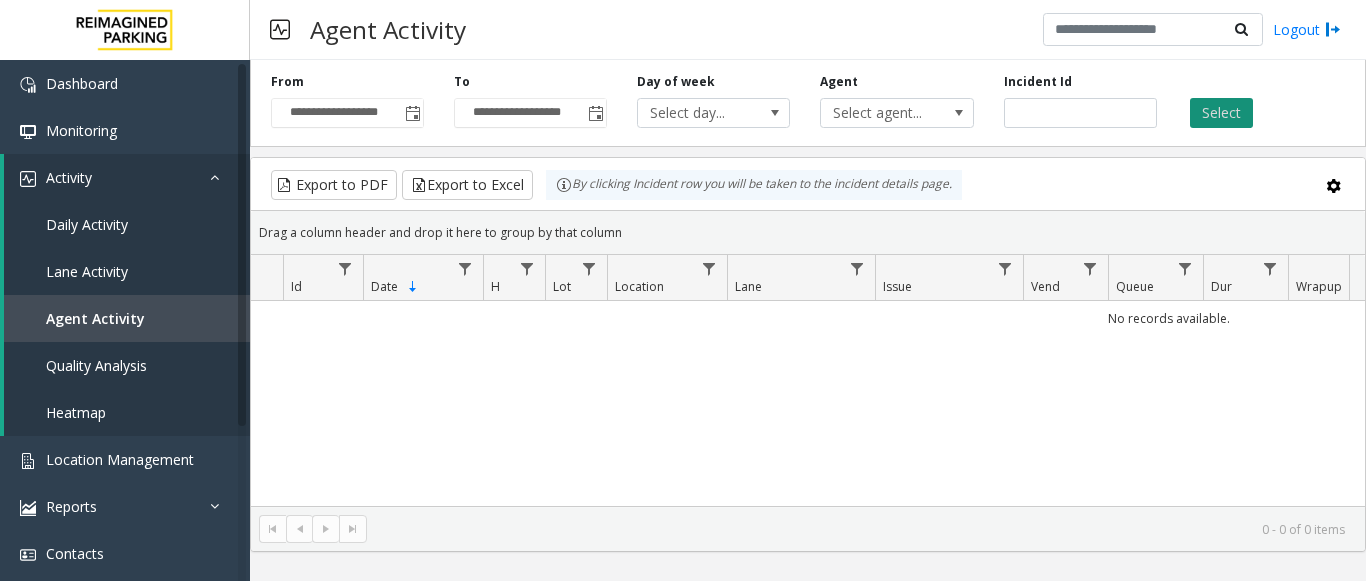 click on "Select" 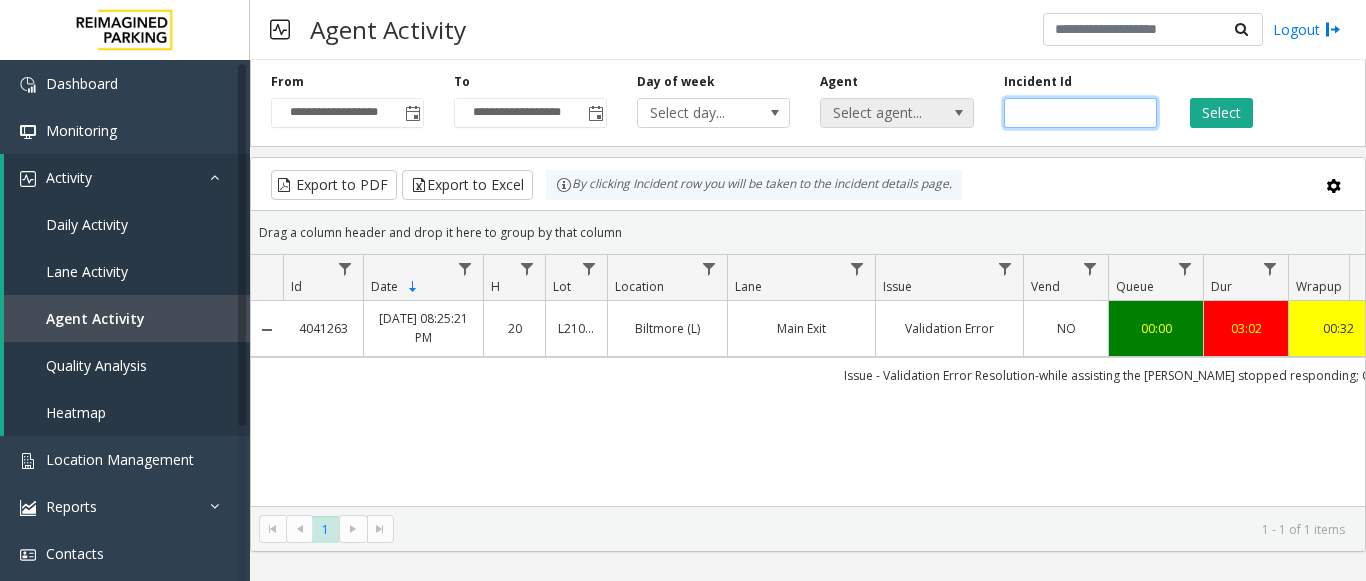 drag, startPoint x: 1071, startPoint y: 118, endPoint x: 881, endPoint y: 126, distance: 190.16835 